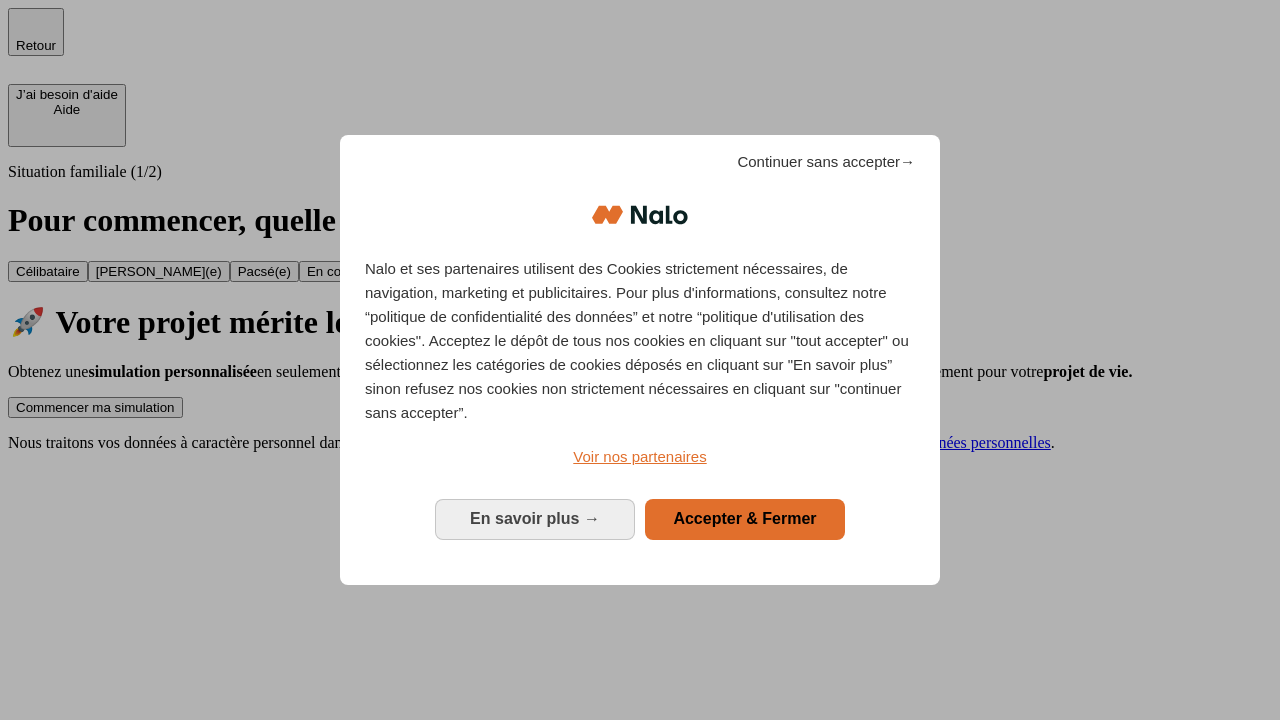 scroll, scrollTop: 0, scrollLeft: 0, axis: both 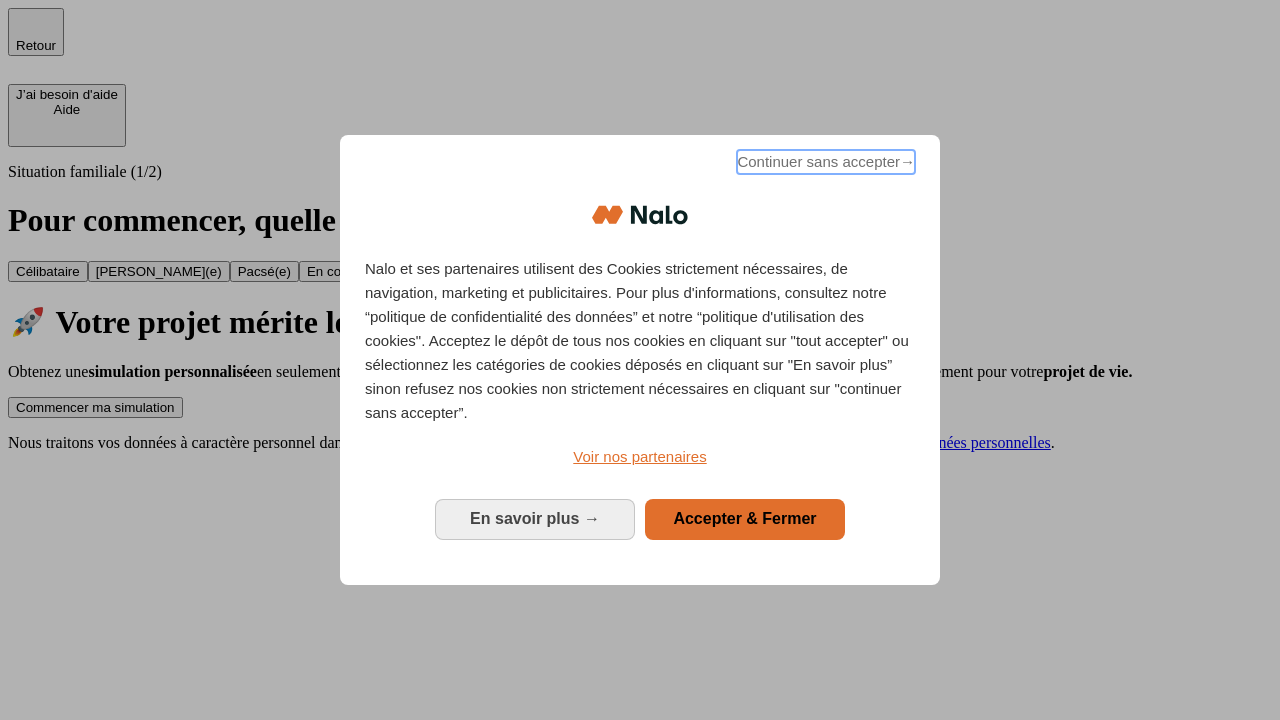 click on "Continuer sans accepter  →" at bounding box center (826, 162) 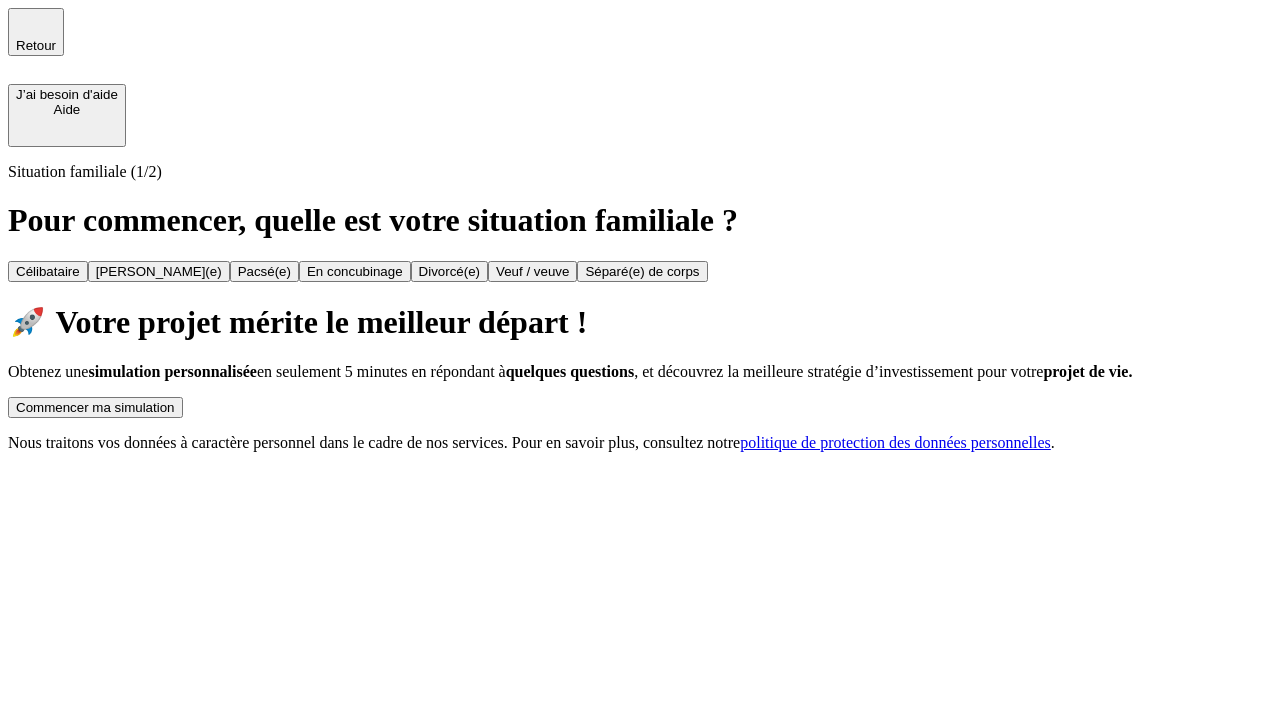 click on "Commencer ma simulation" at bounding box center [95, 407] 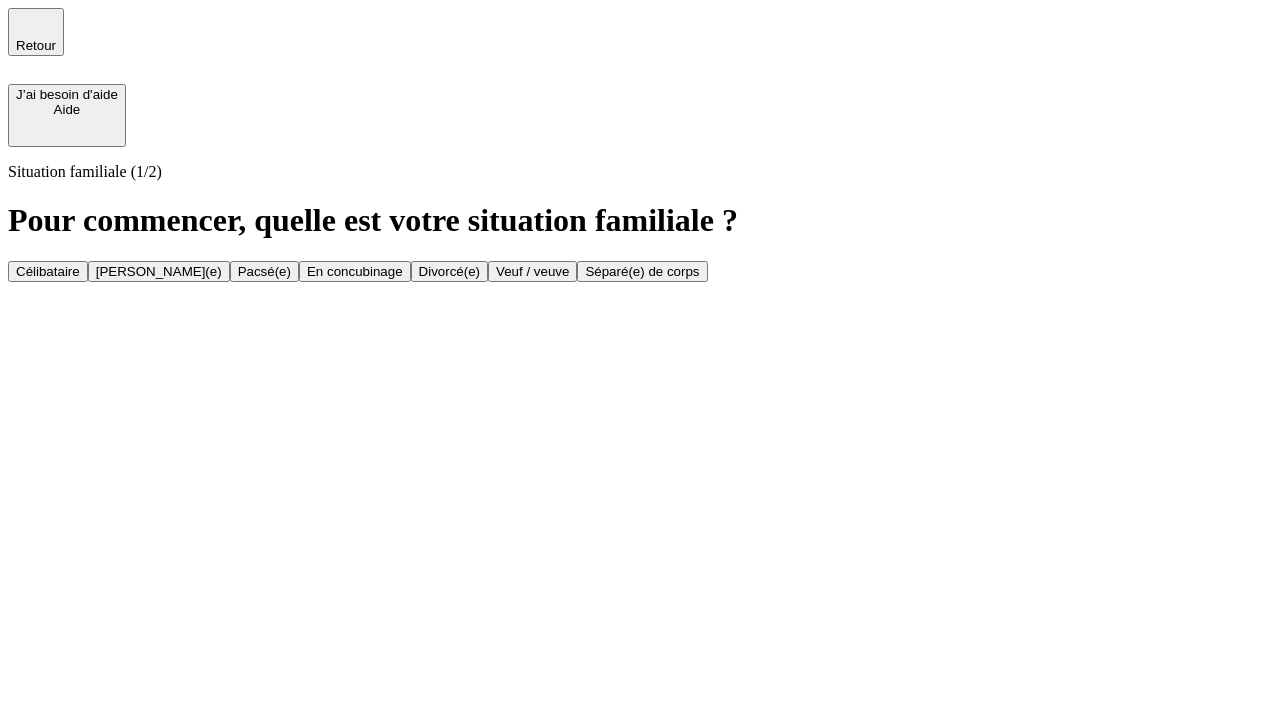 click on "En concubinage" at bounding box center [355, 271] 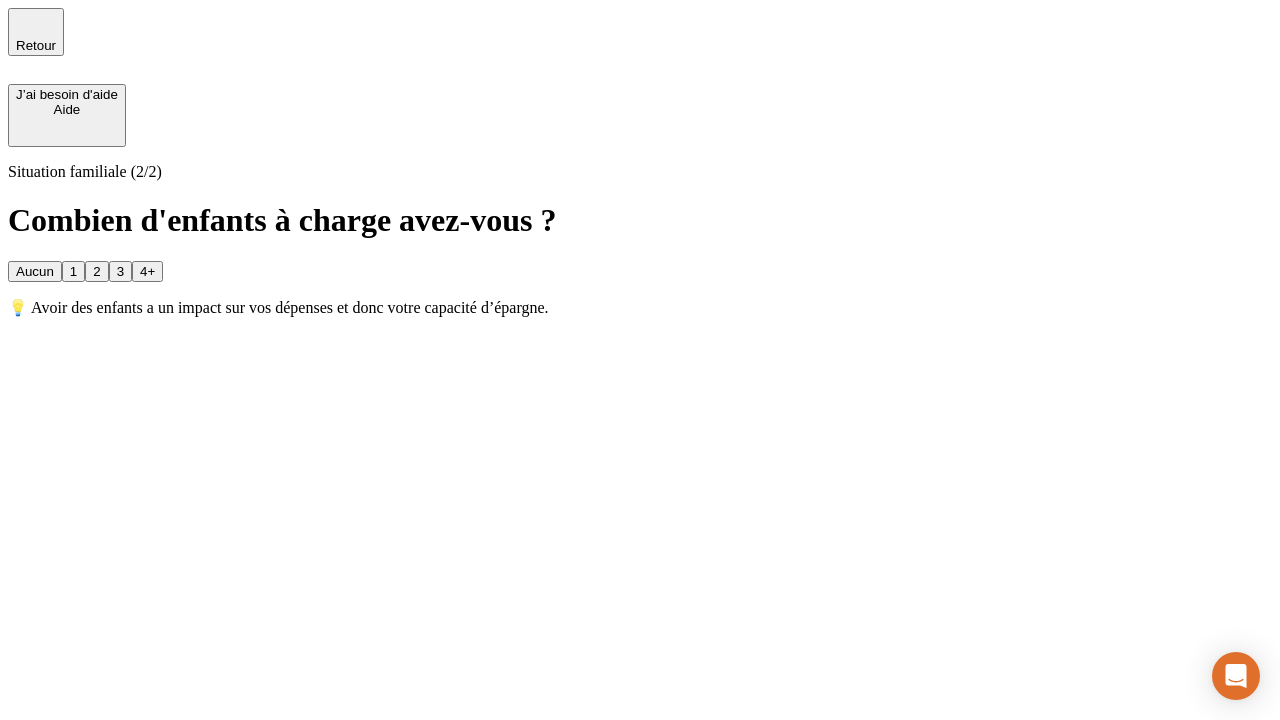 click on "2" at bounding box center [96, 271] 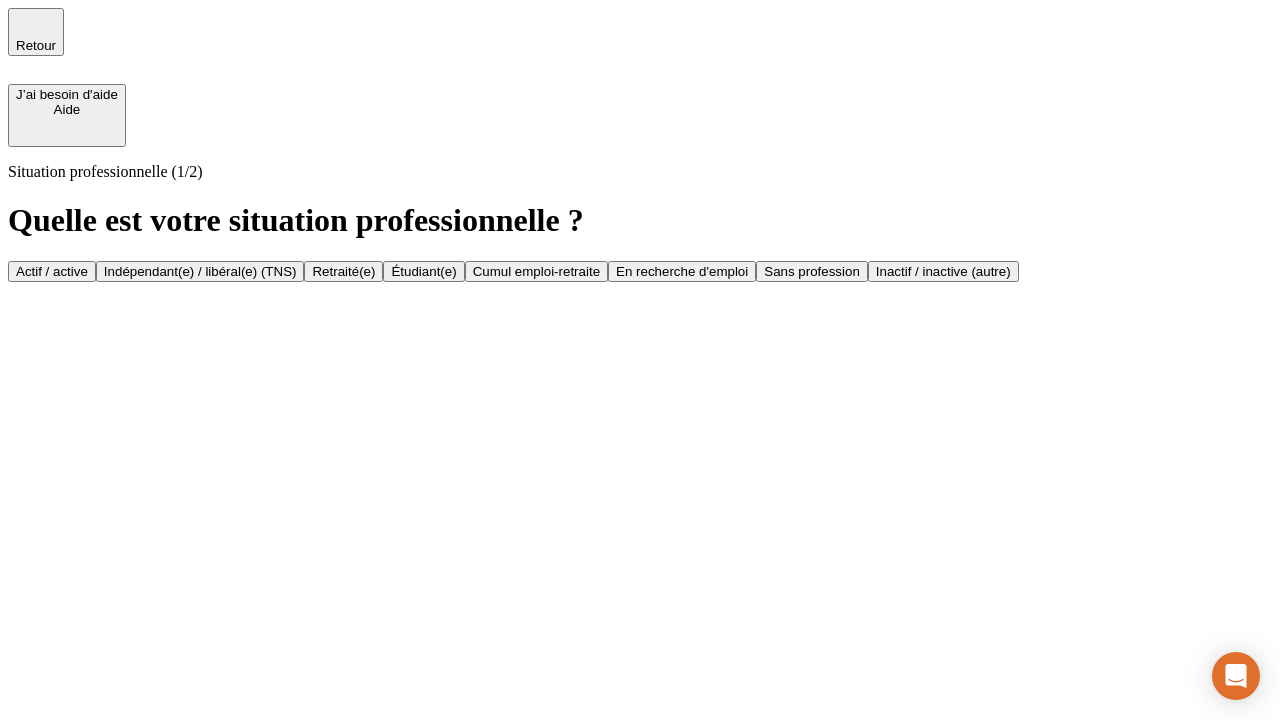 click on "Indépendant(e) / libéral(e) (TNS)" at bounding box center (200, 271) 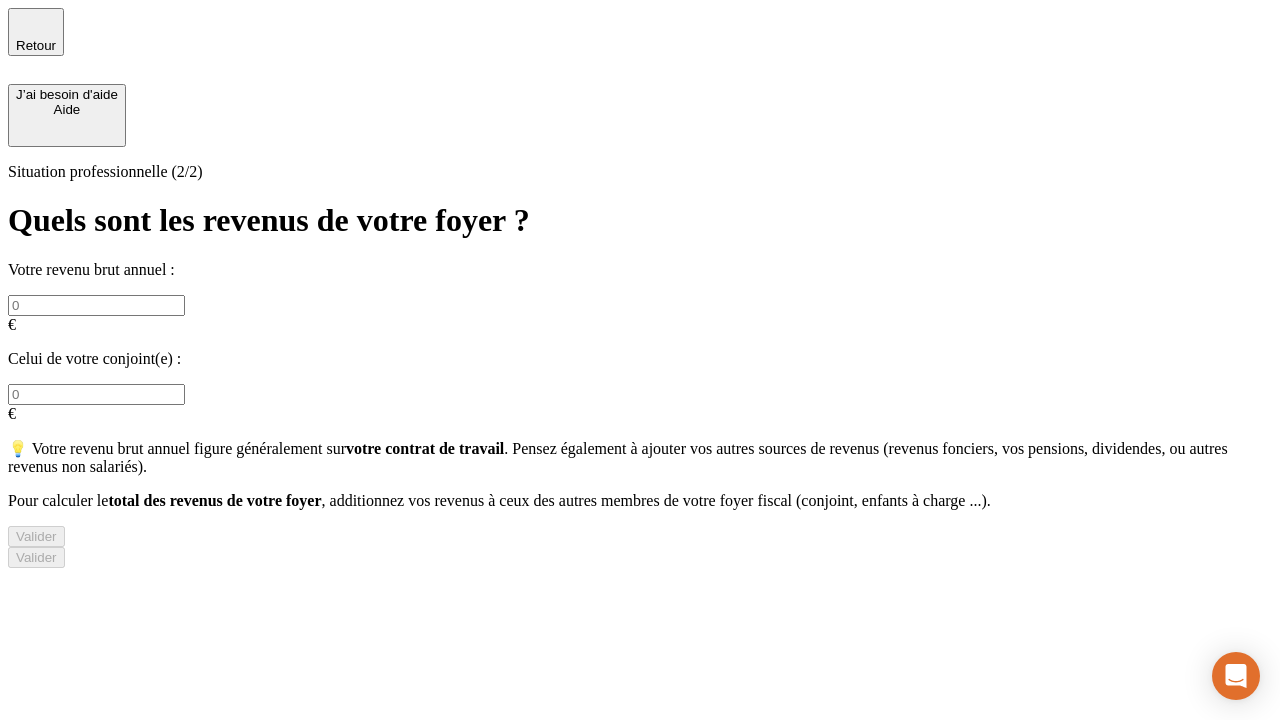 click at bounding box center (96, 305) 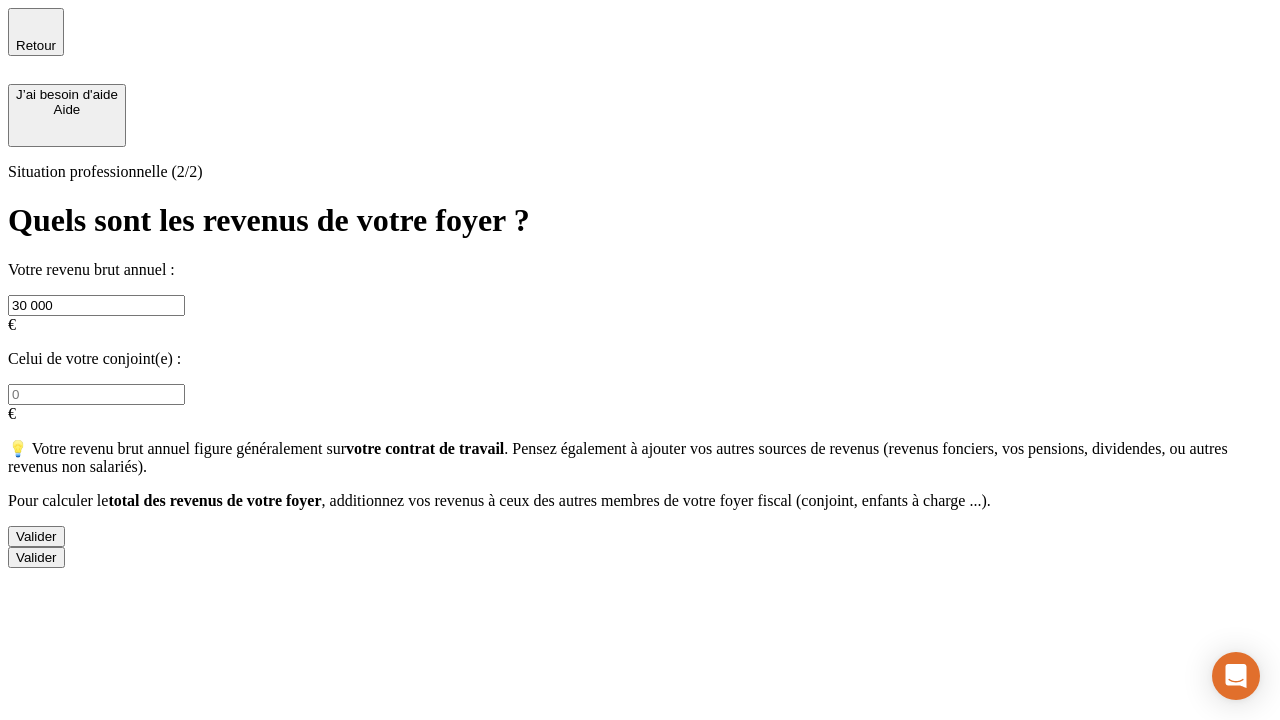 click on "Valider" at bounding box center [36, 536] 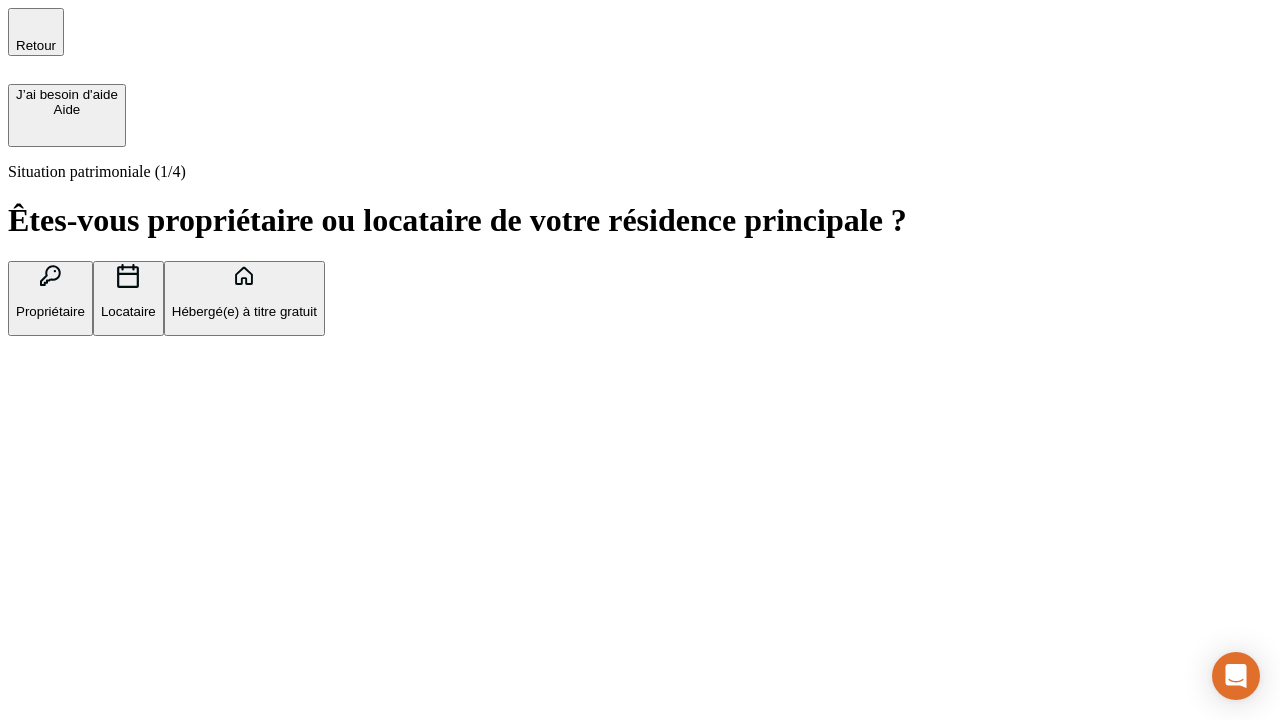 click on "Locataire" at bounding box center (128, 311) 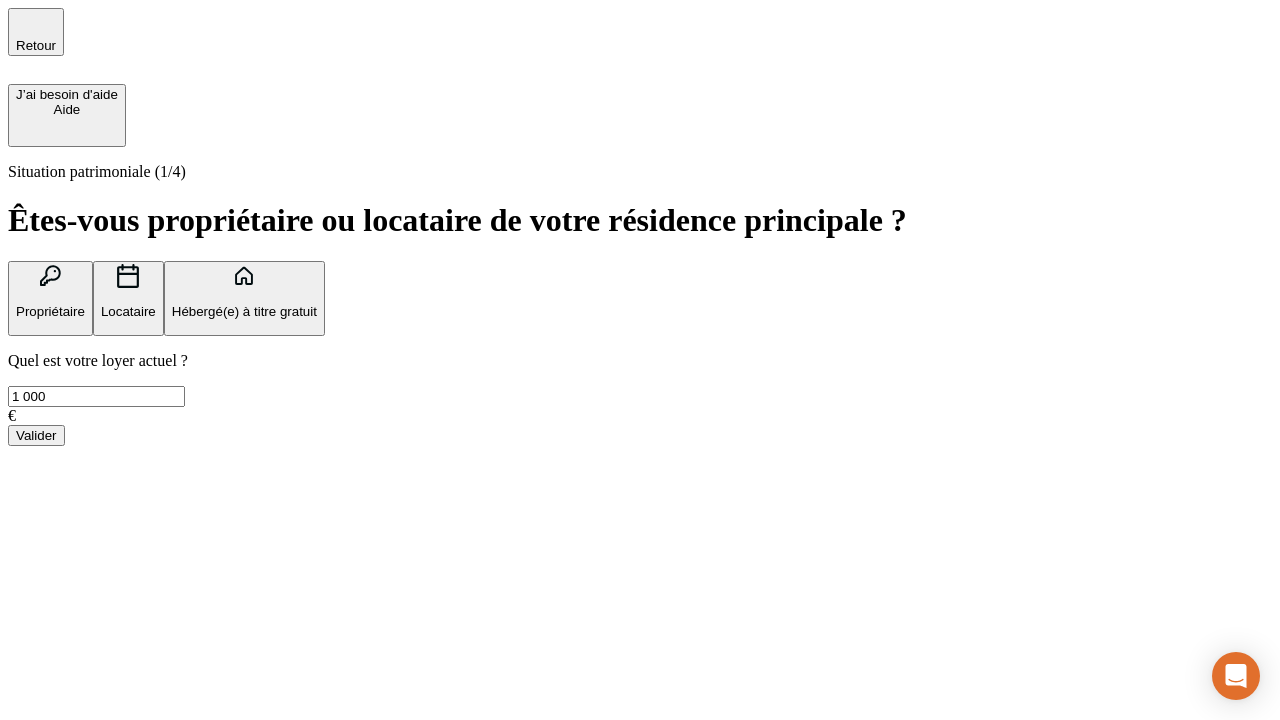 type on "1 000" 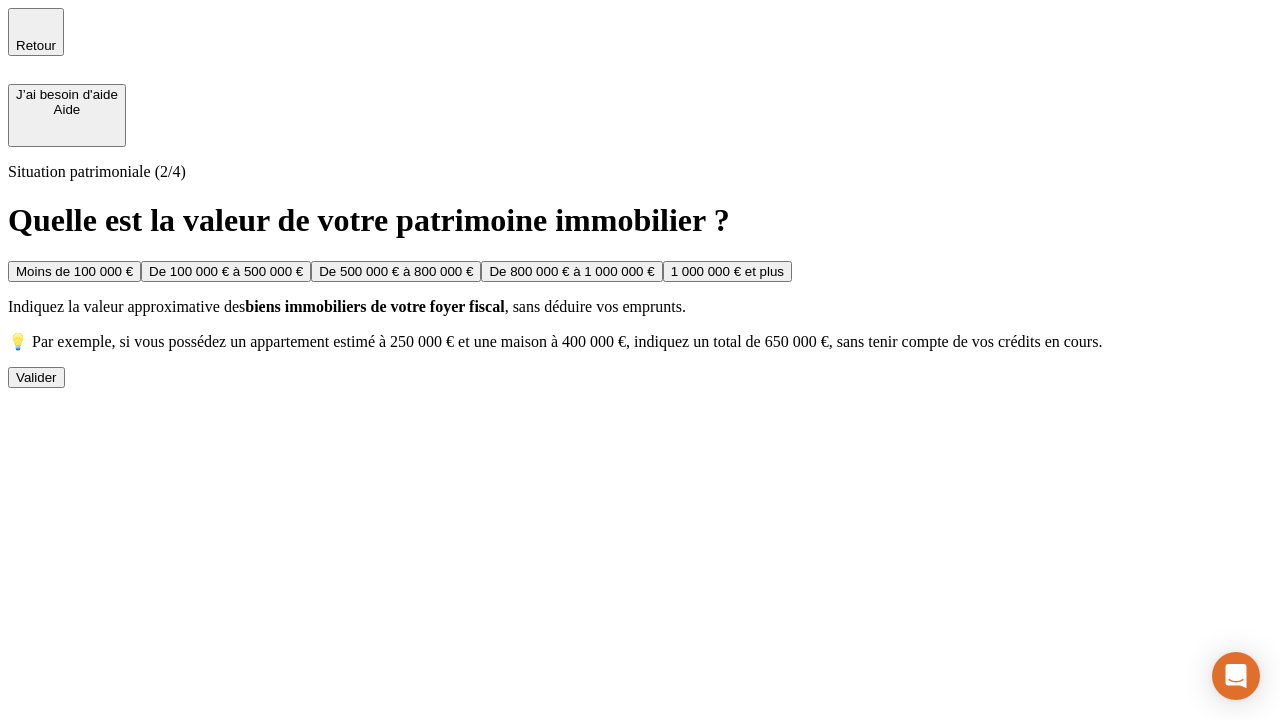 click on "Moins de 100 000 €" at bounding box center [74, 271] 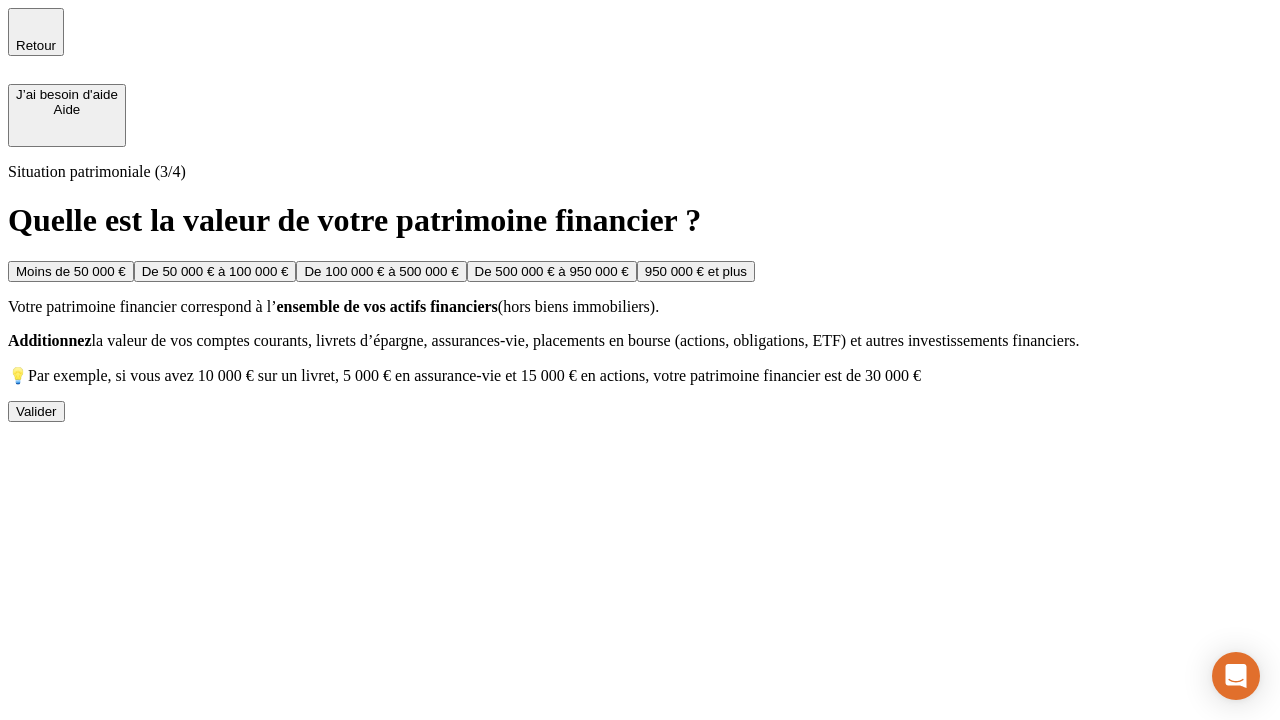 click on "Moins de 50 000 €" at bounding box center (71, 271) 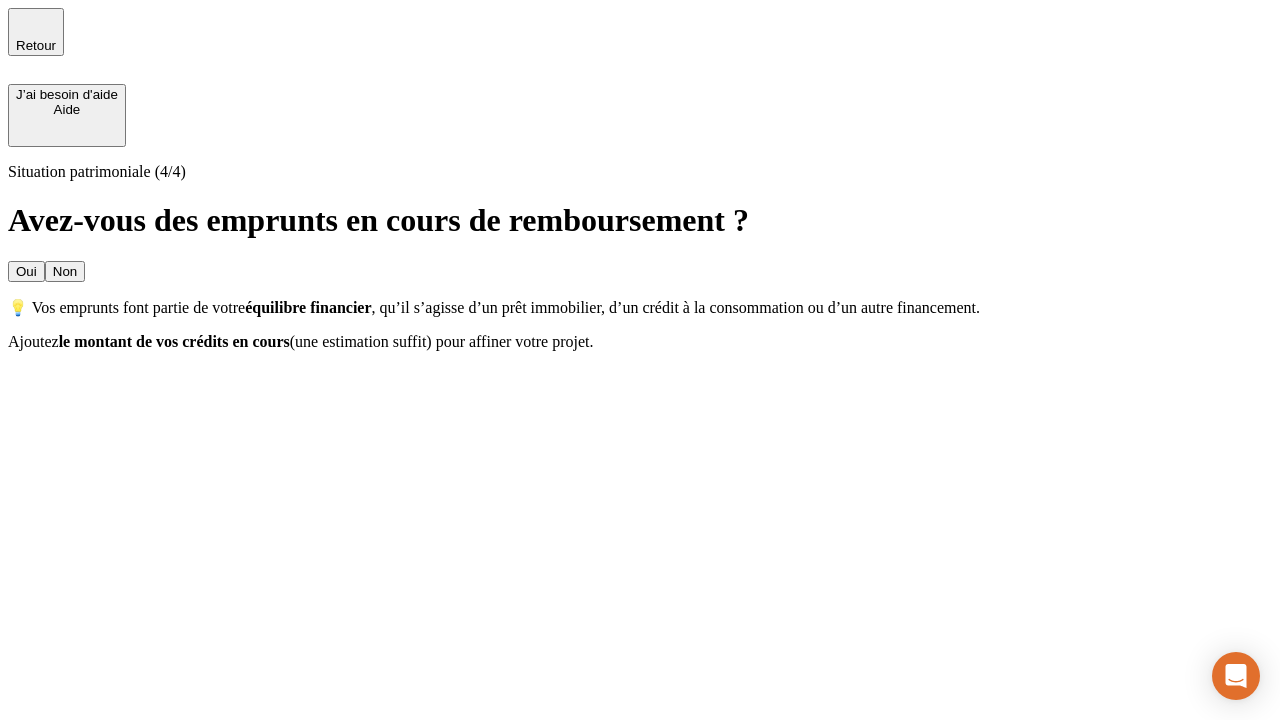 click on "Non" at bounding box center [65, 271] 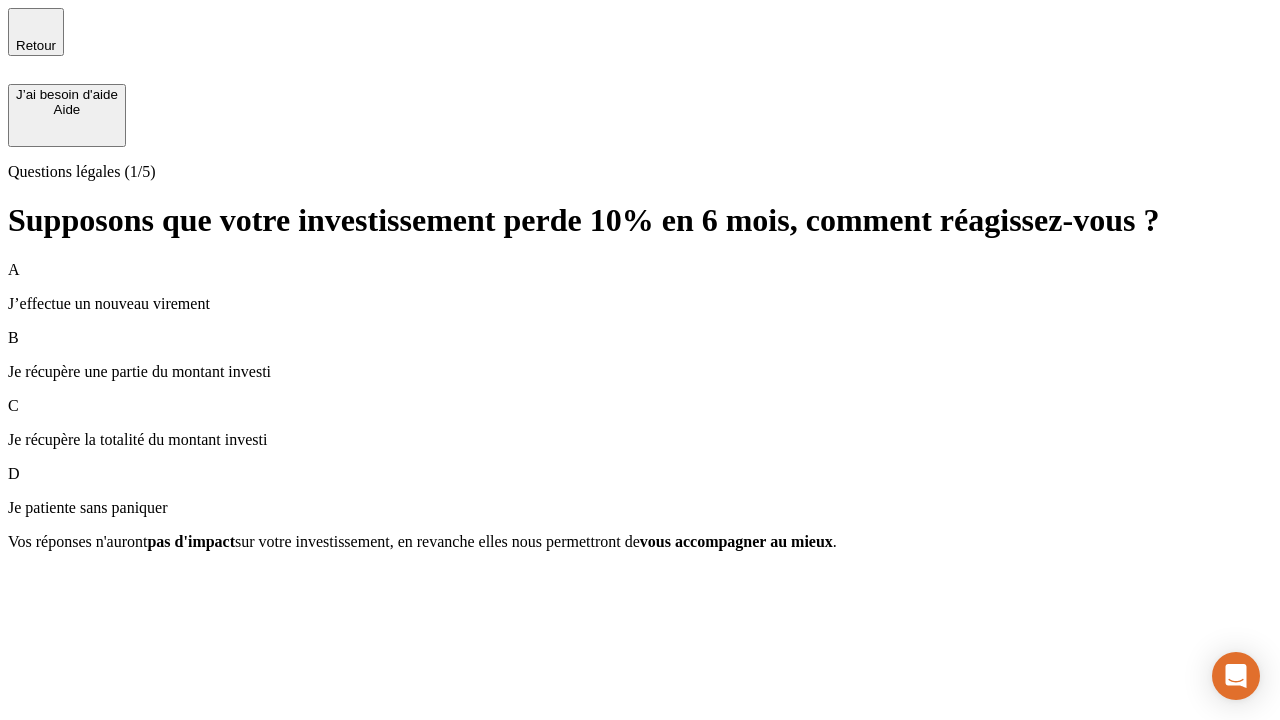 click on "A J’effectue un nouveau virement" at bounding box center [640, 287] 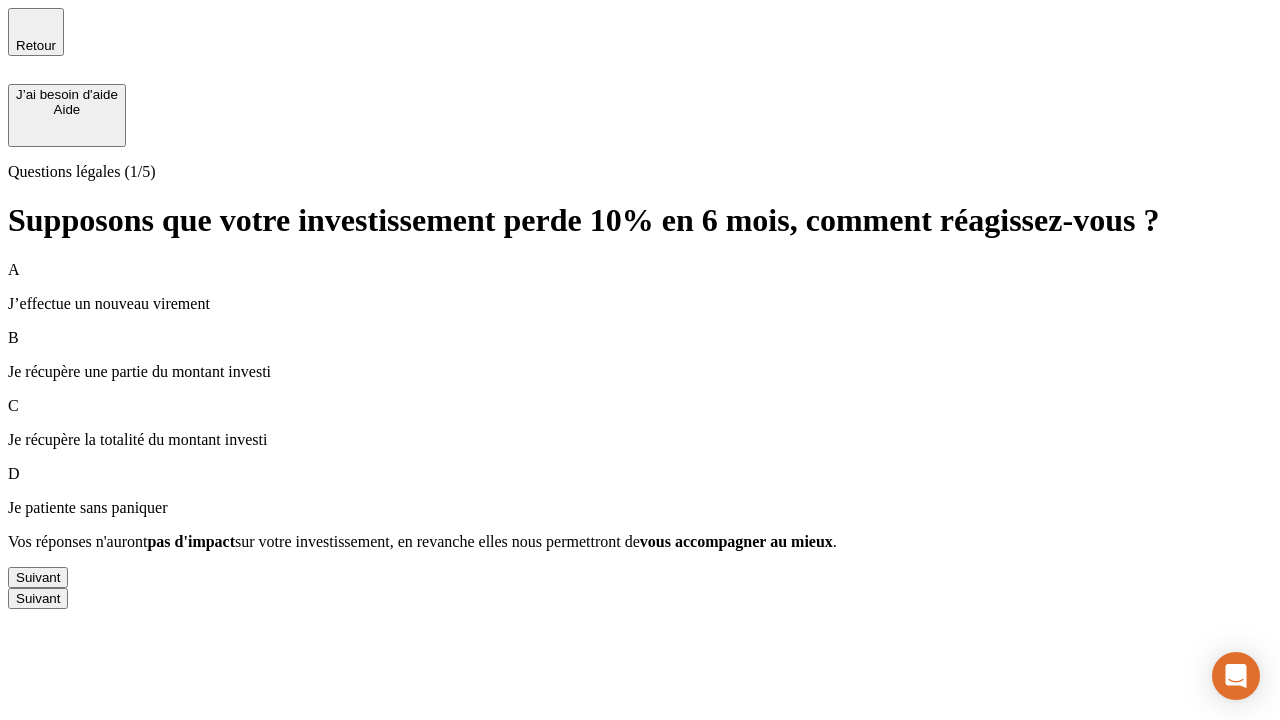 click on "Suivant" at bounding box center (38, 577) 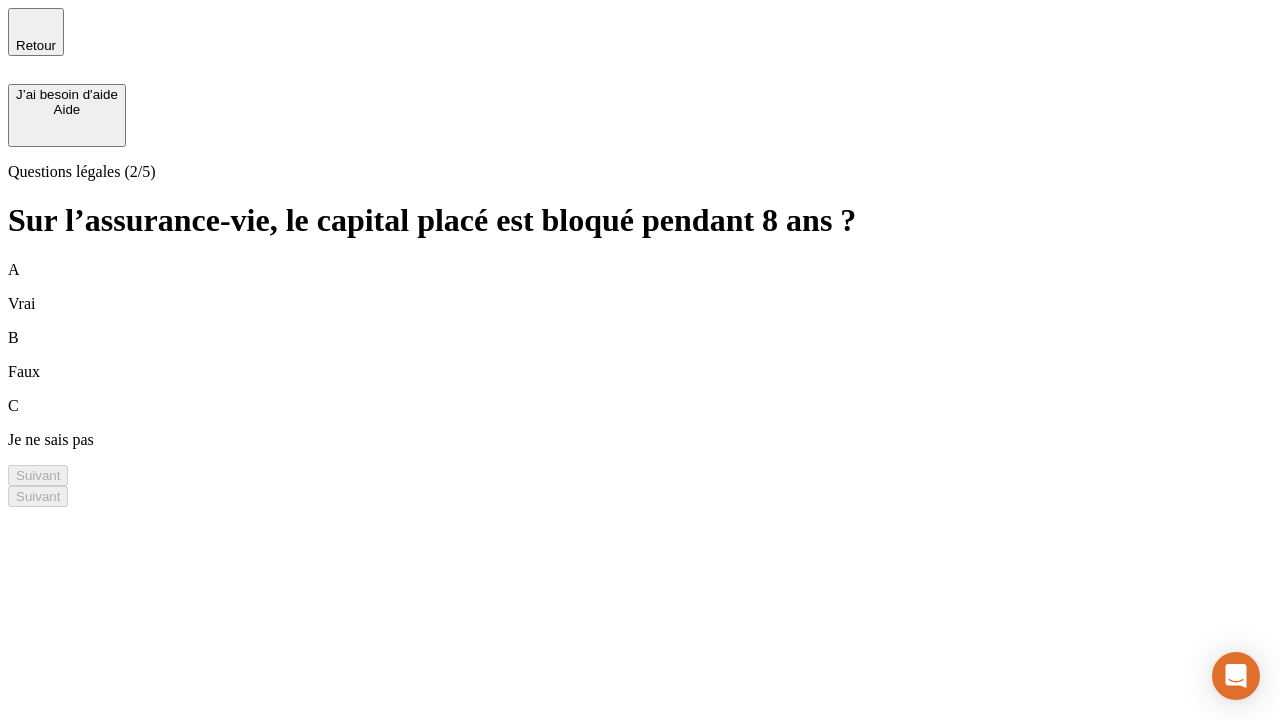 click on "A Vrai" at bounding box center [640, 287] 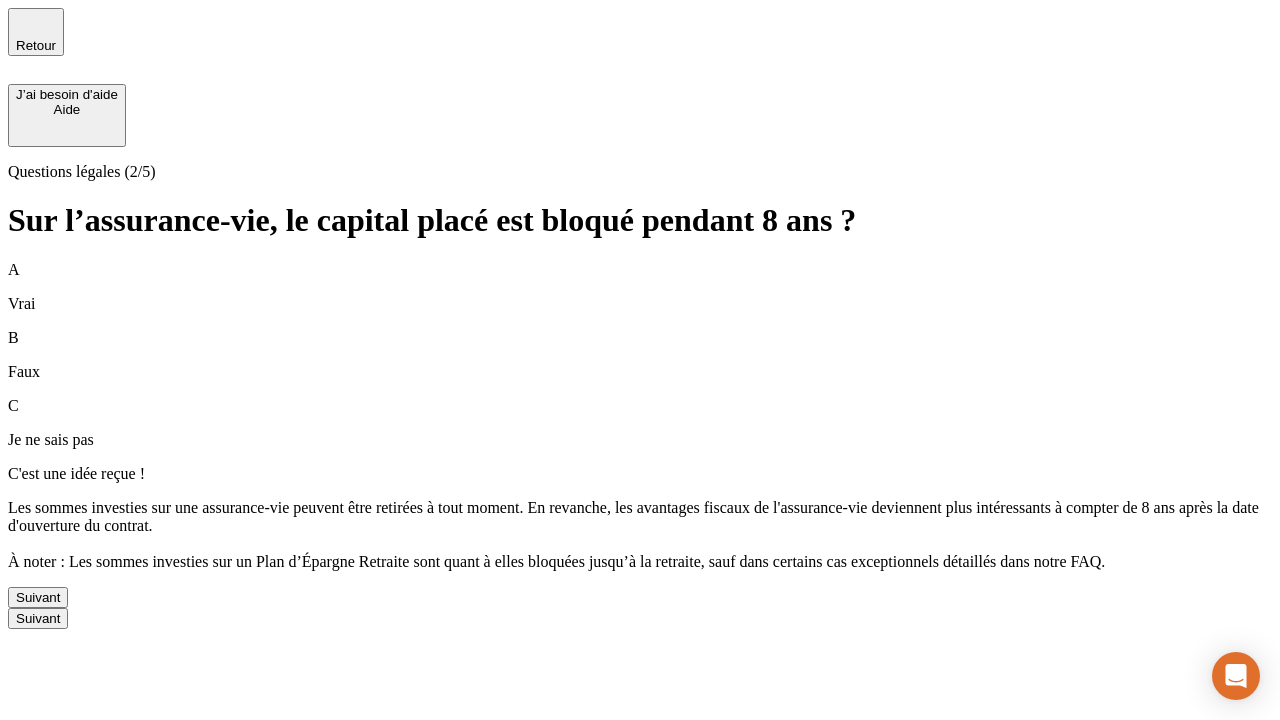 click on "Suivant" at bounding box center (38, 597) 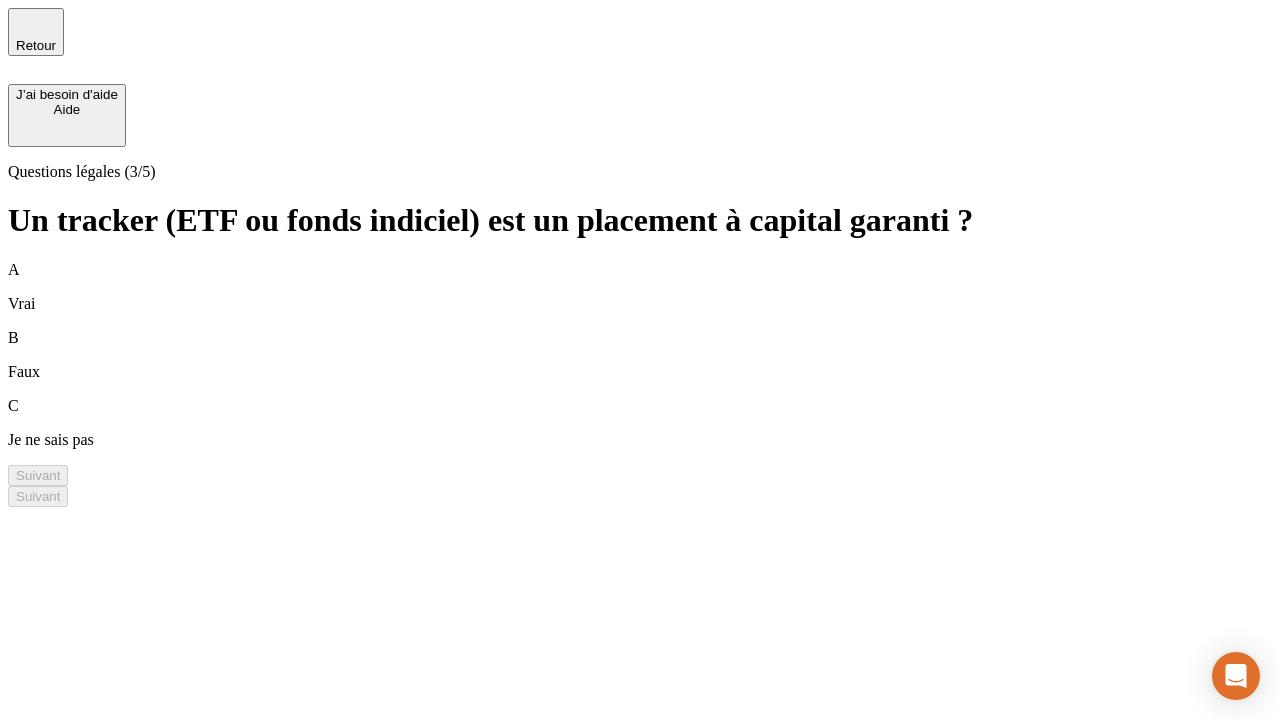 click on "A Vrai" at bounding box center [640, 287] 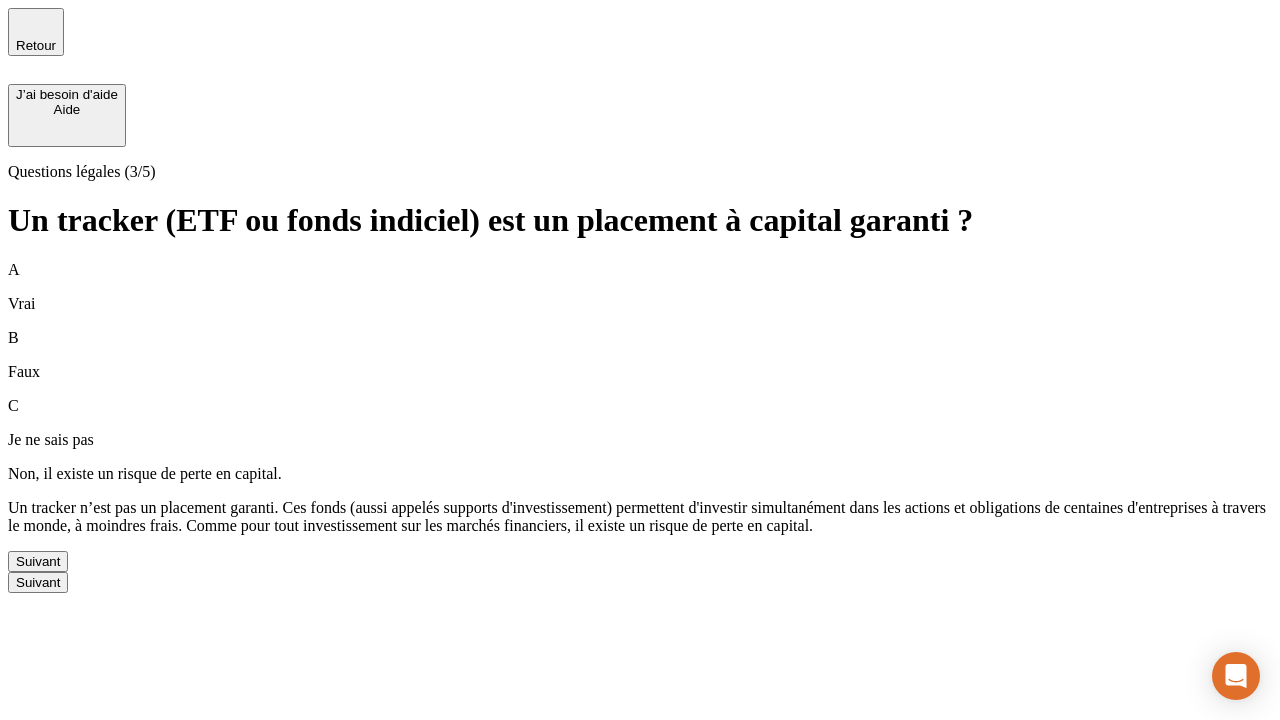 click on "Suivant" at bounding box center [38, 561] 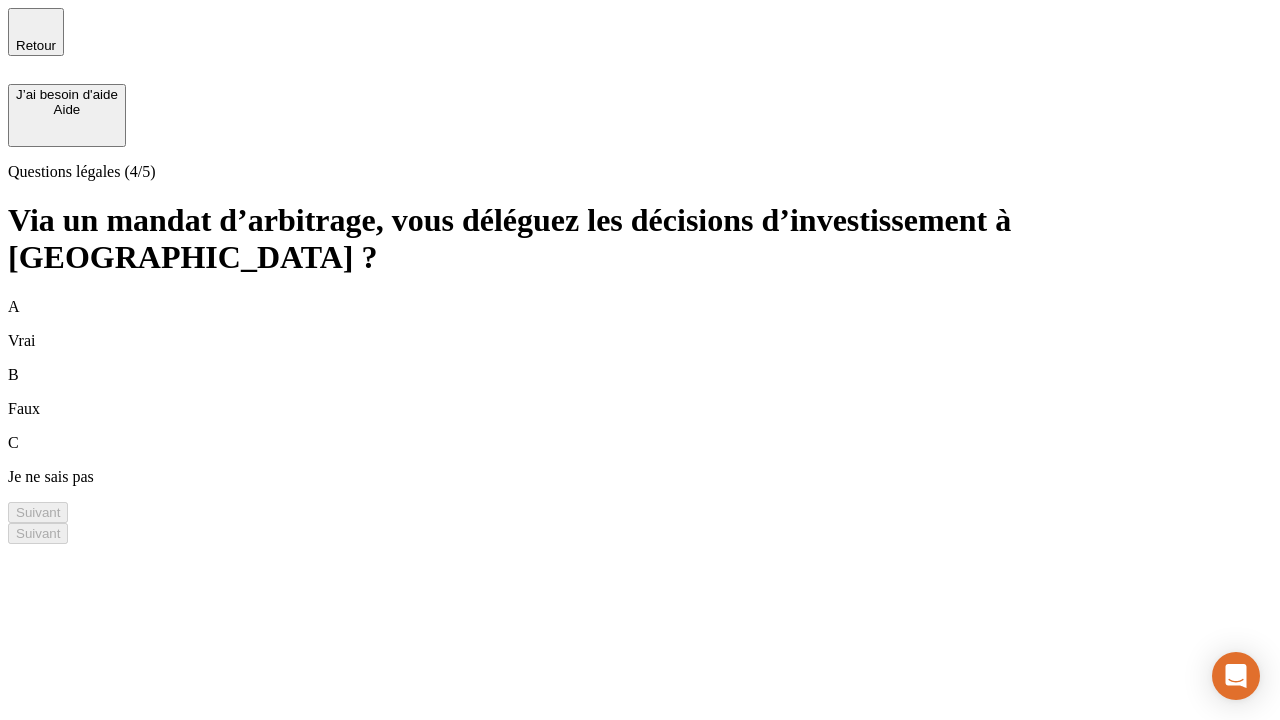 click on "A Vrai" at bounding box center [640, 324] 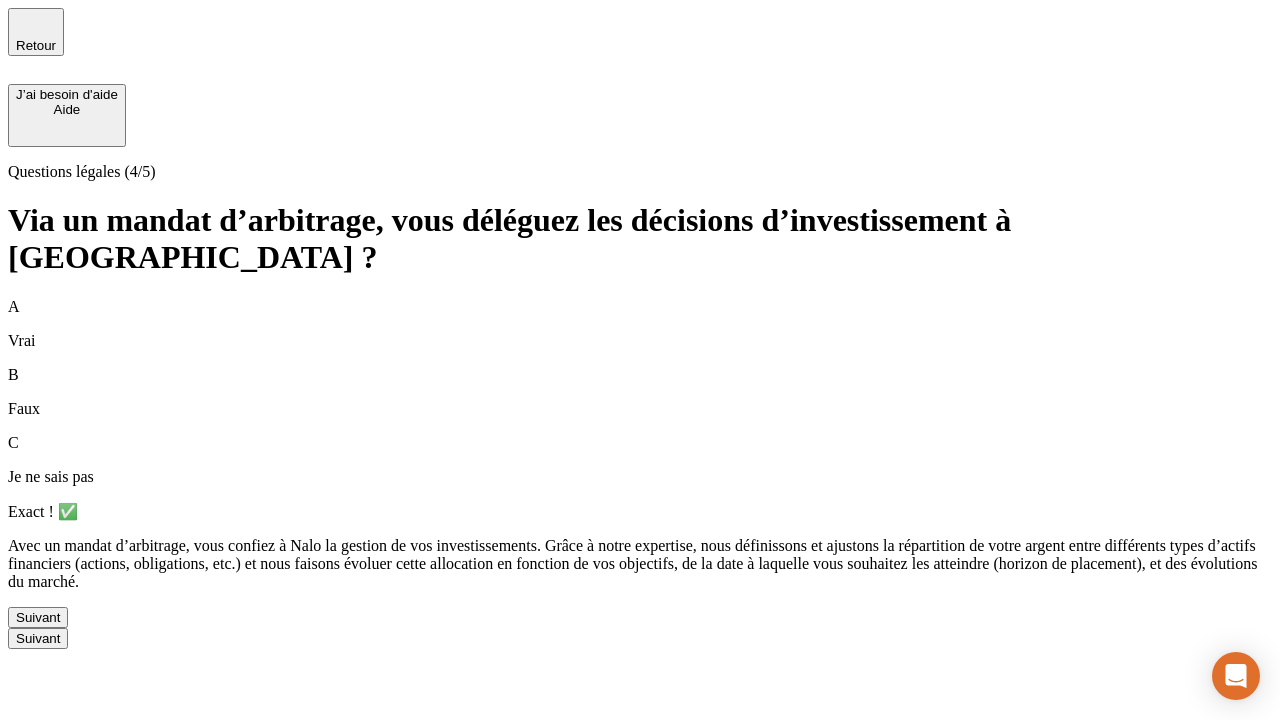 click on "Suivant" at bounding box center (38, 617) 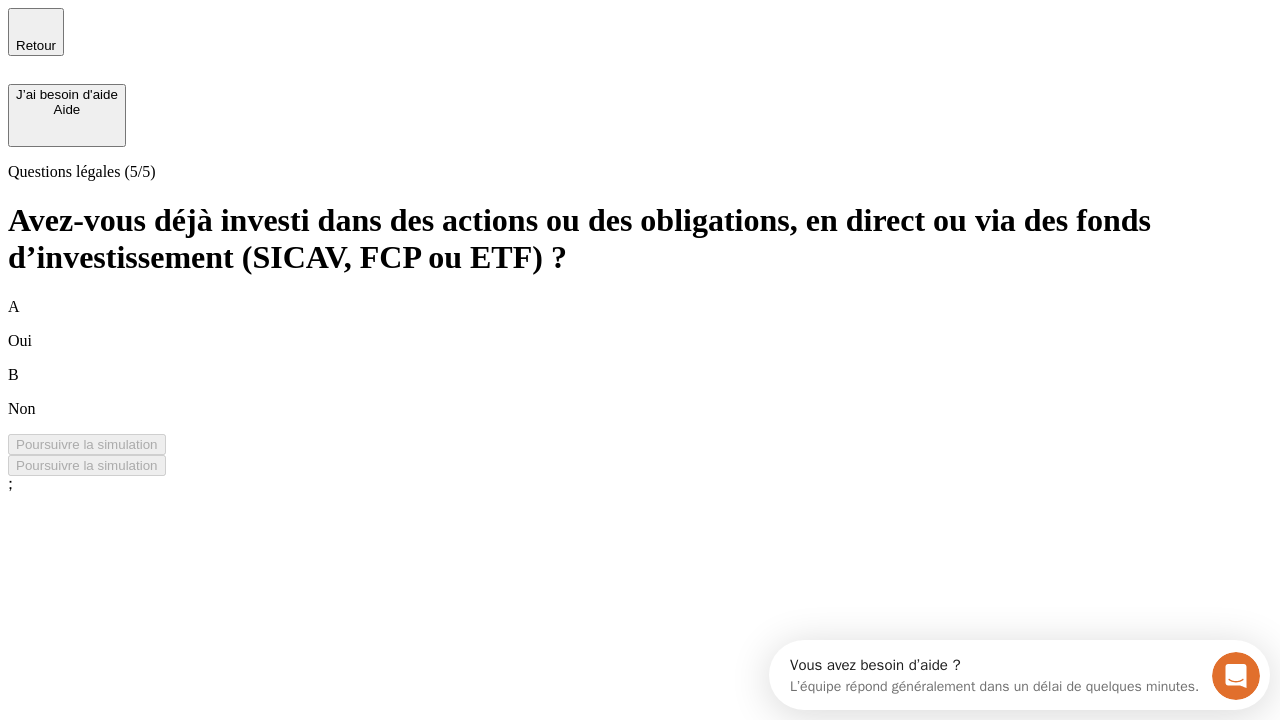 scroll, scrollTop: 0, scrollLeft: 0, axis: both 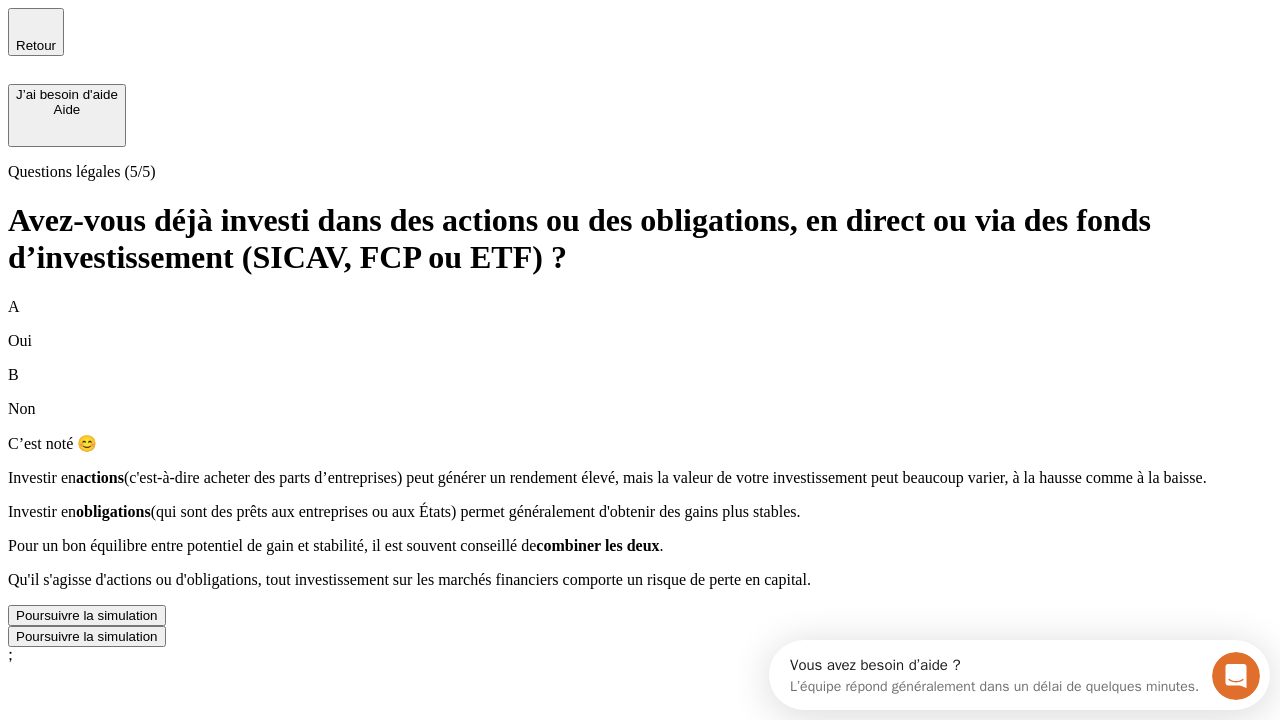 click on "Poursuivre la simulation" at bounding box center (87, 615) 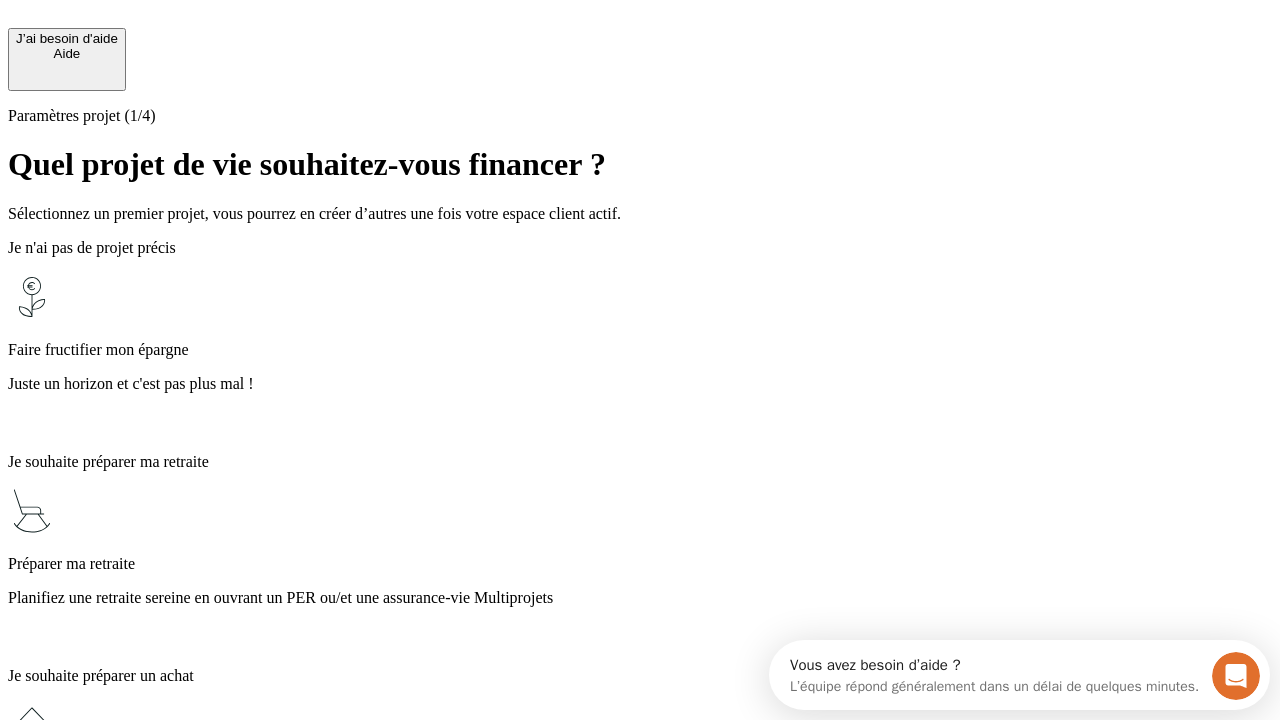 click on "Planifiez une retraite sereine en ouvrant un PER ou/et une assurance-vie Multiprojets" at bounding box center [640, 598] 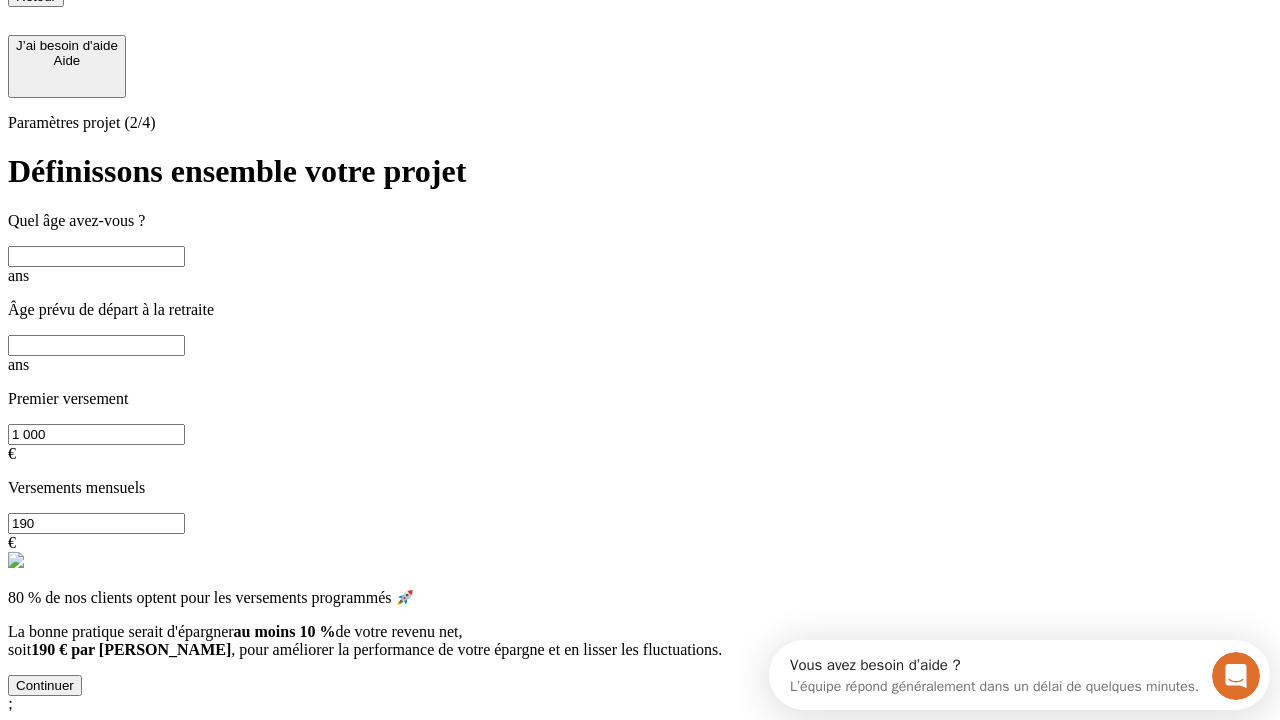 scroll, scrollTop: 18, scrollLeft: 0, axis: vertical 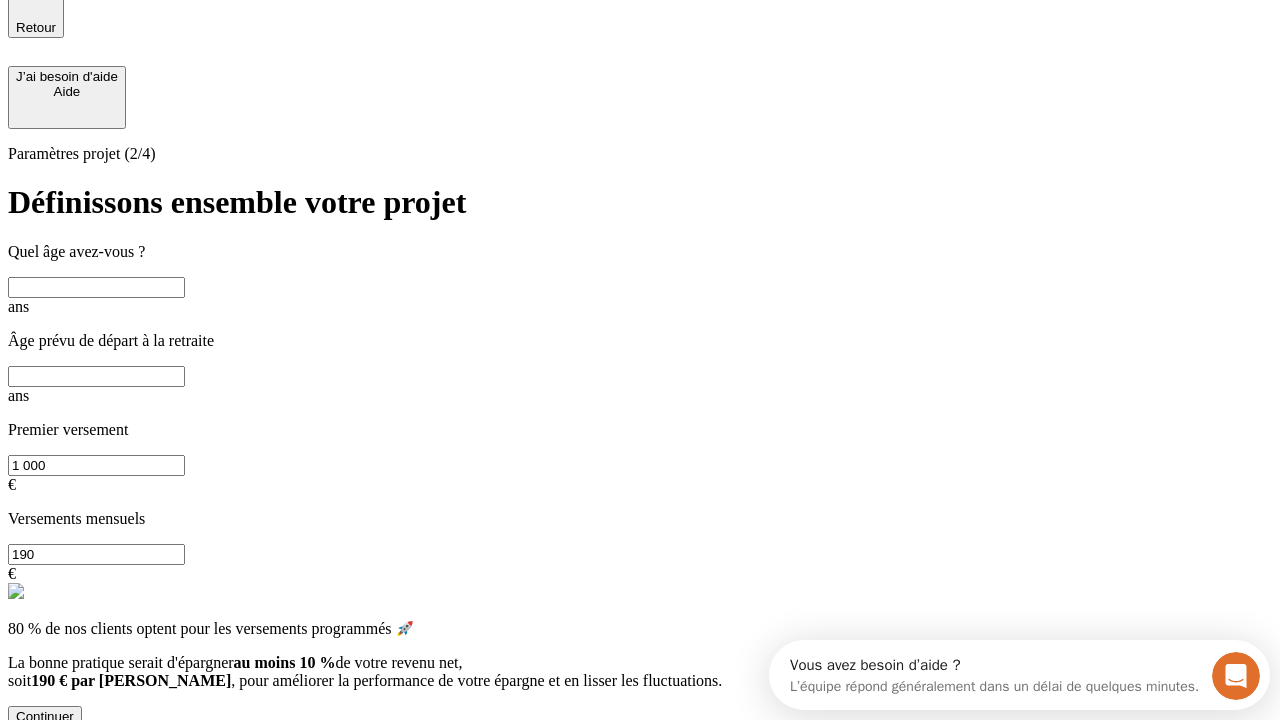 click at bounding box center [96, 287] 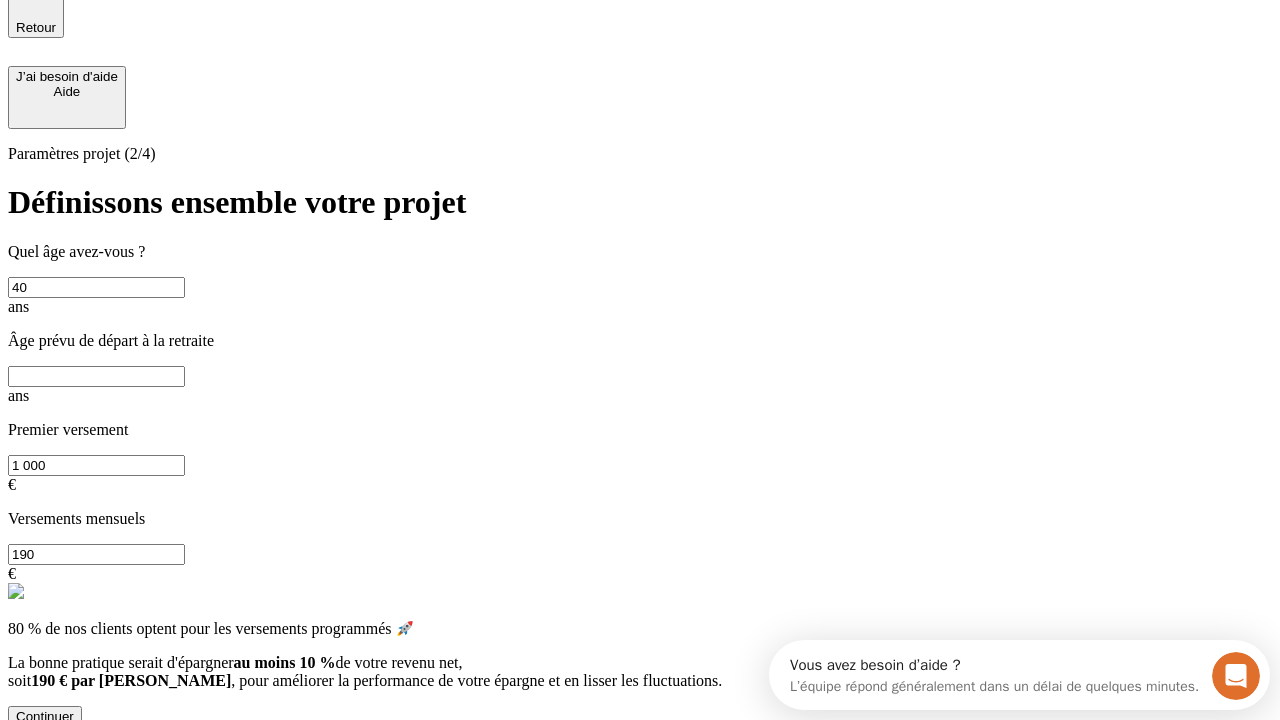 type on "40" 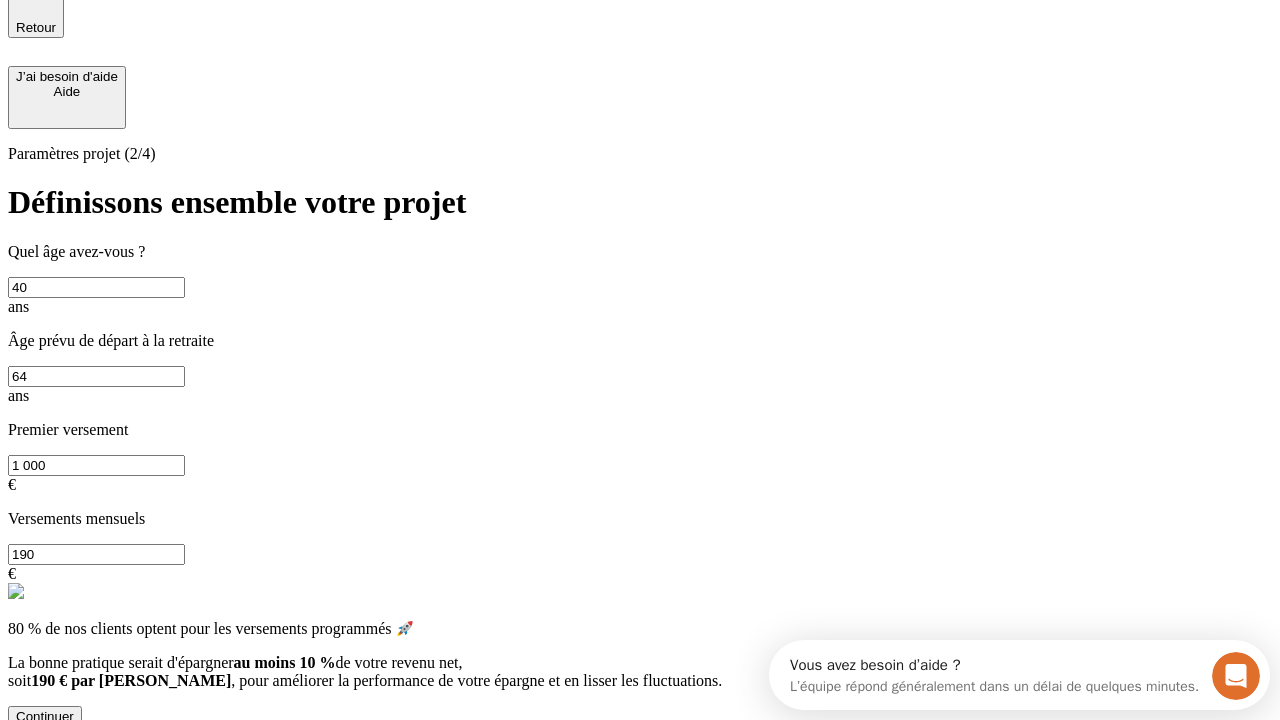 type on "64" 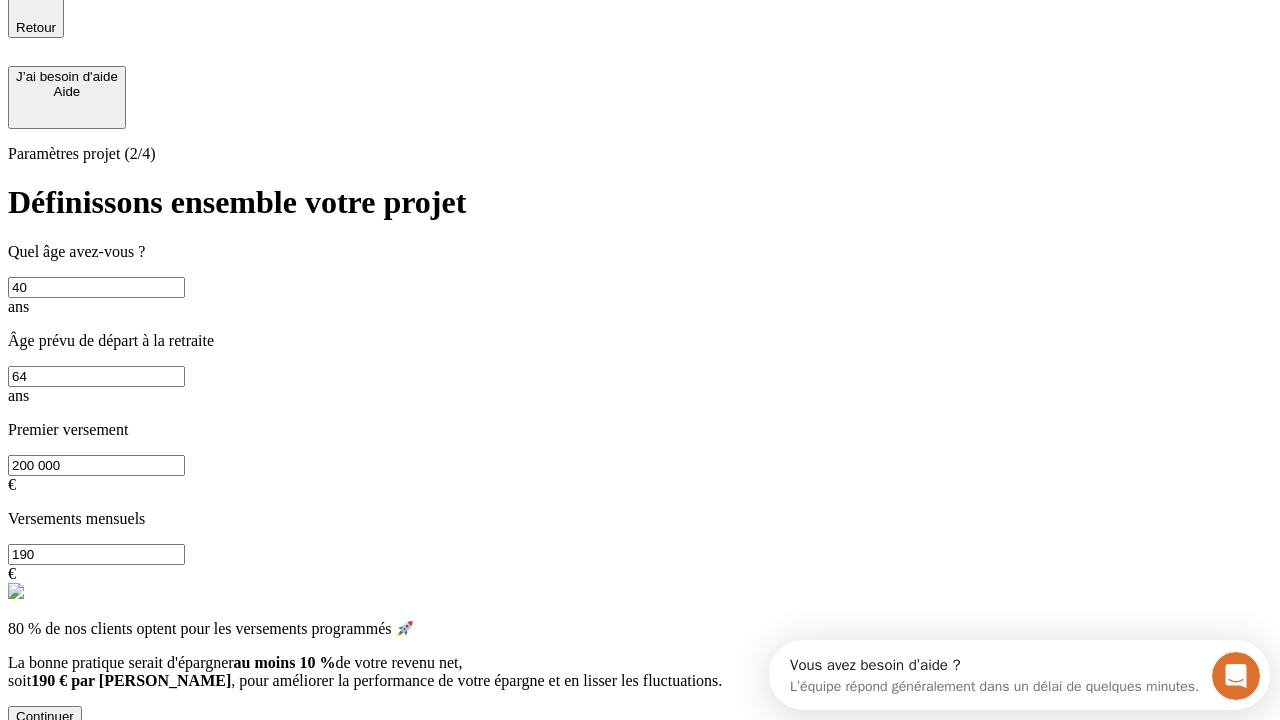 type on "200 000" 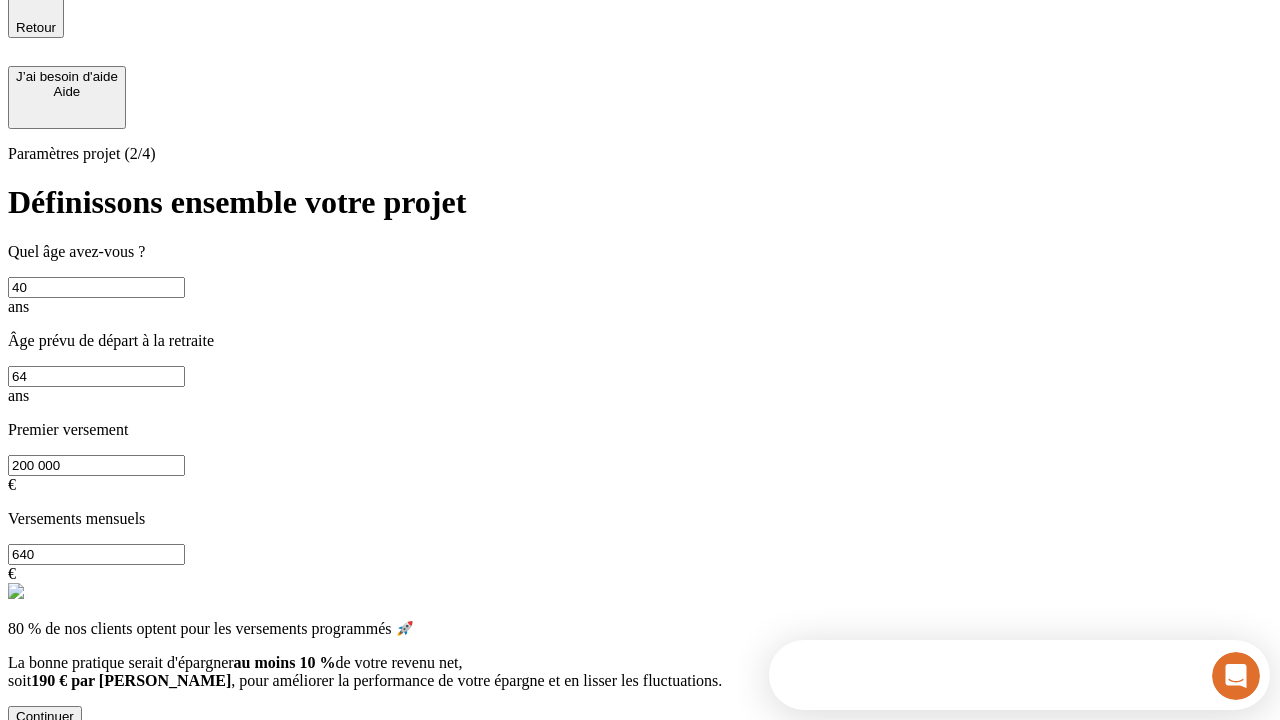 type on "640" 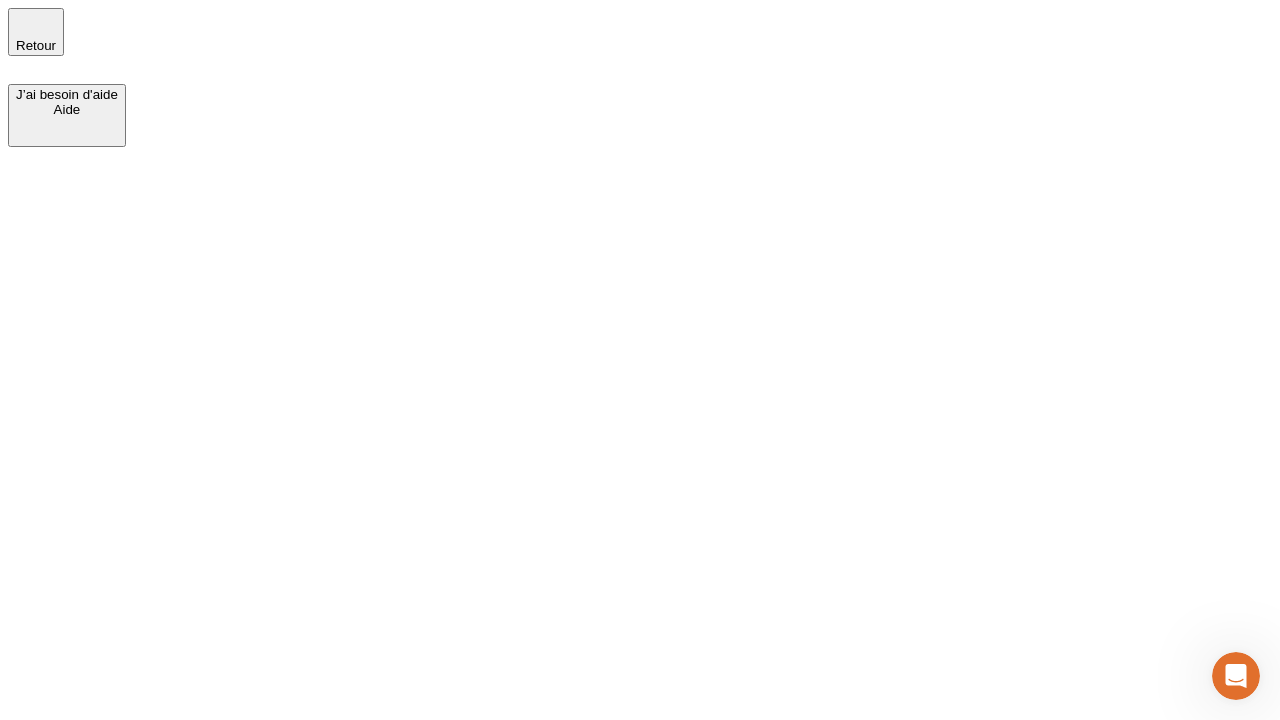 scroll, scrollTop: 0, scrollLeft: 0, axis: both 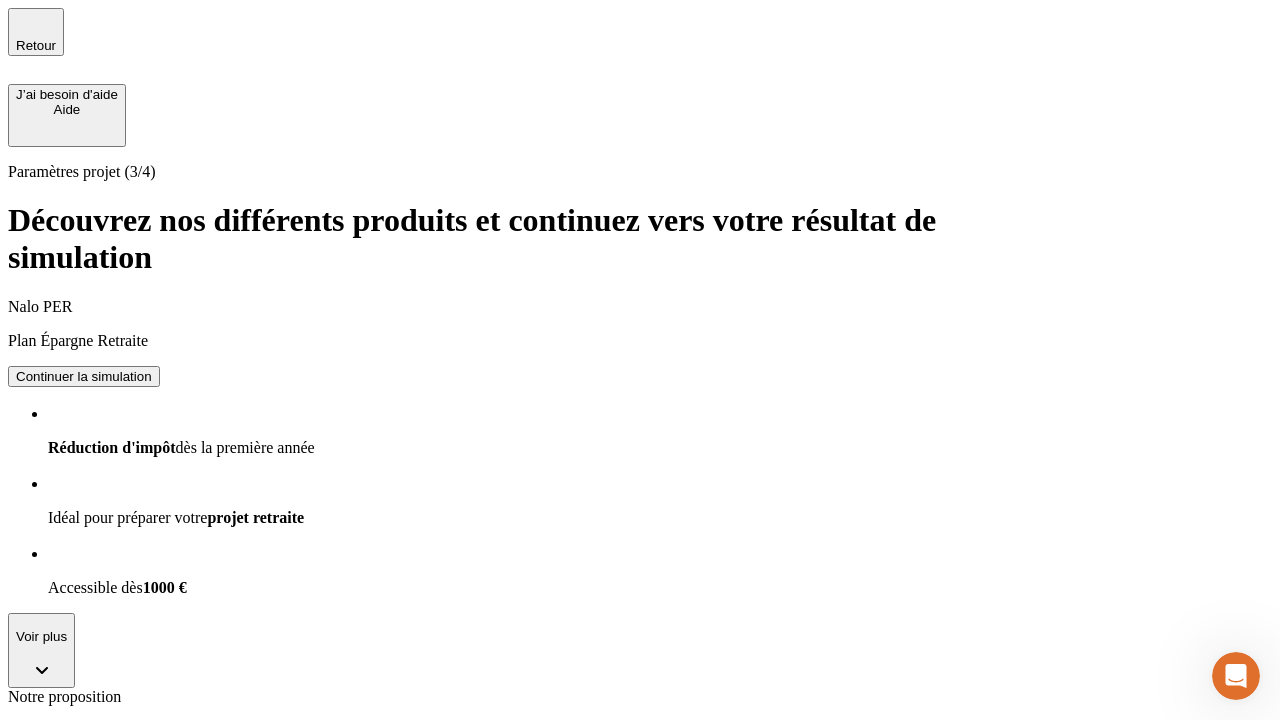 click on "Continuer la simulation" at bounding box center (84, 800) 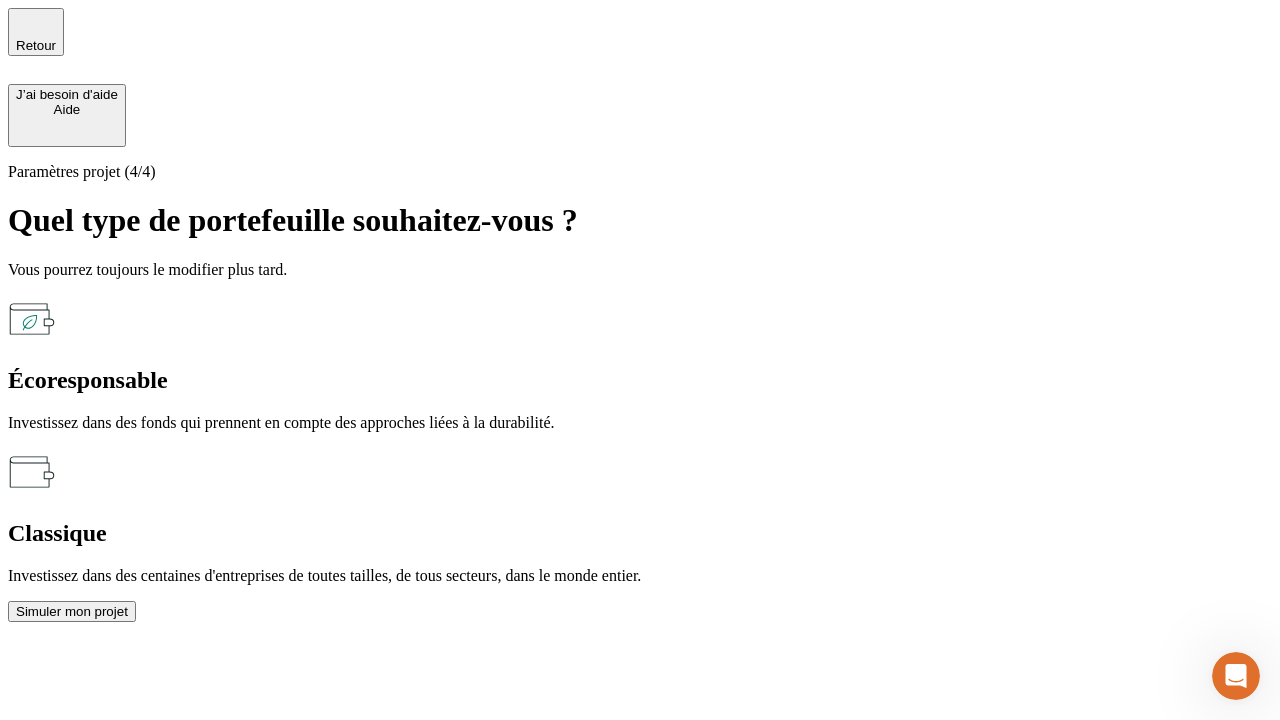click on "Classique" at bounding box center (640, 533) 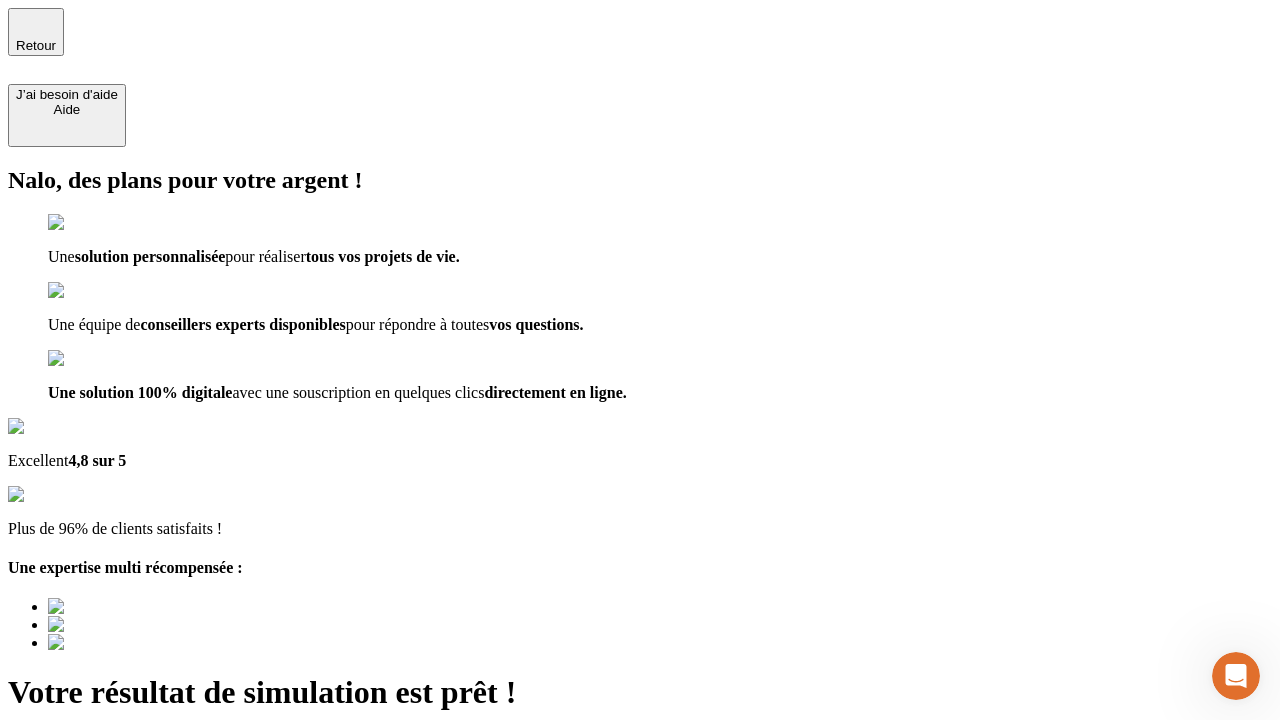 click on "Découvrir ma simulation" at bounding box center [87, 847] 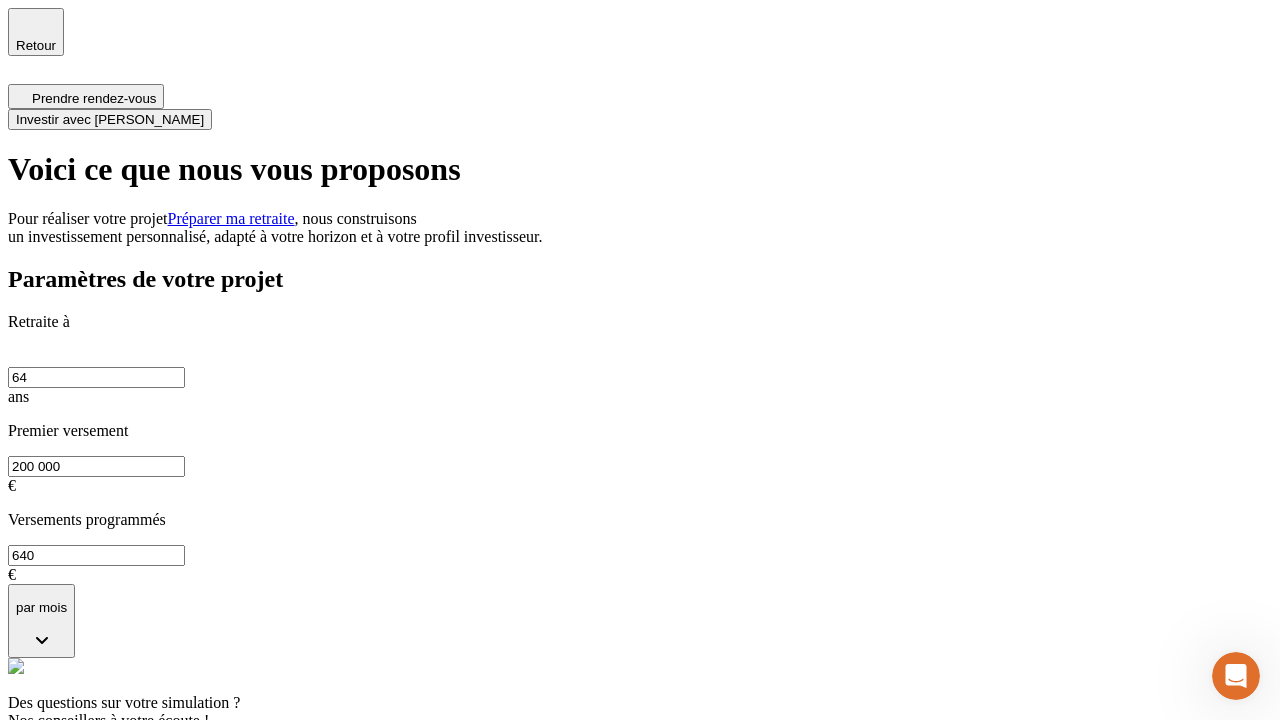 click on "Investir avec [PERSON_NAME]" at bounding box center [110, 119] 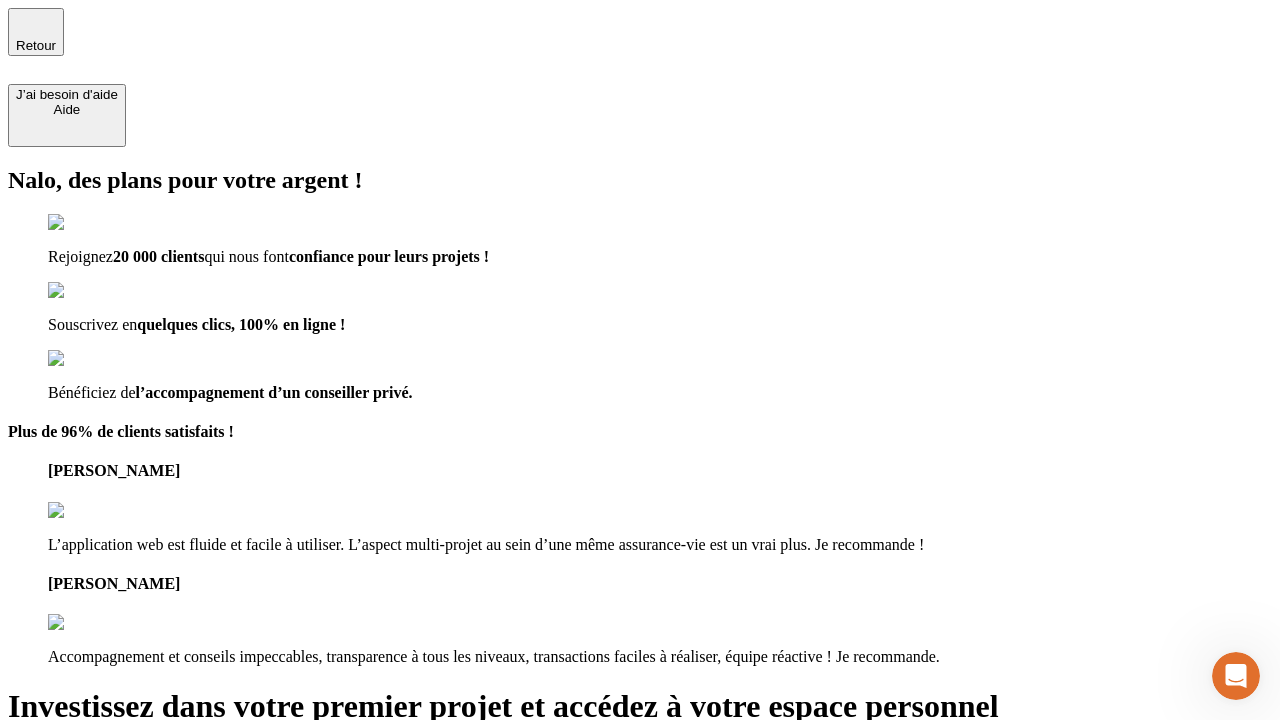 type on "[EMAIL_ADDRESS][DOMAIN_NAME]" 